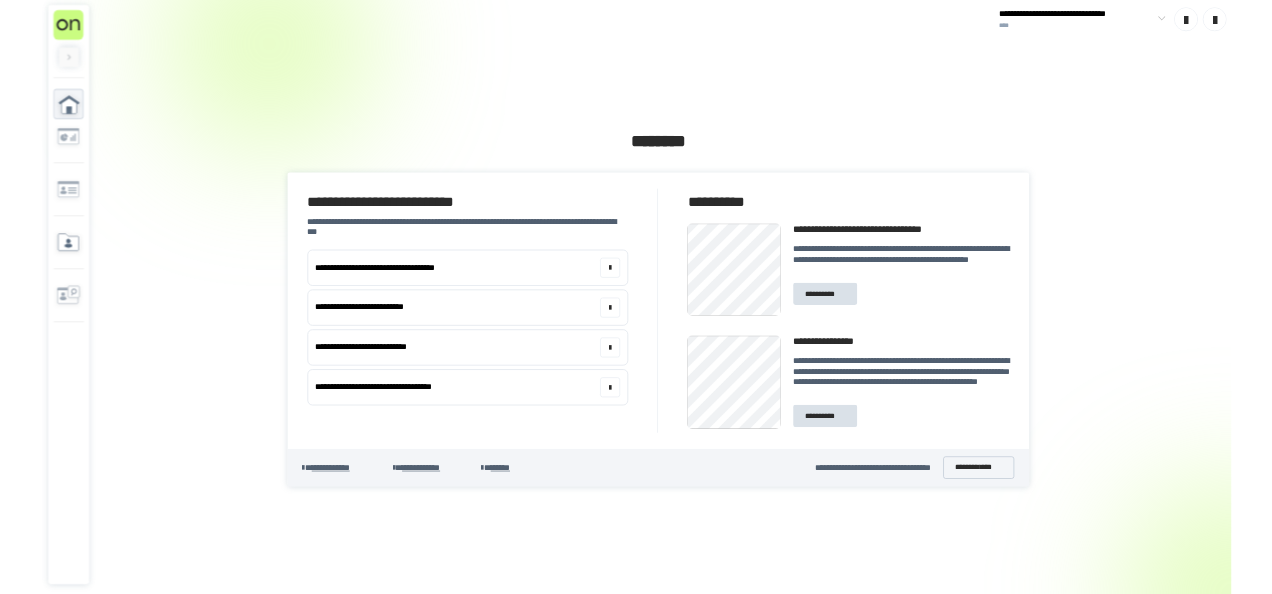 scroll, scrollTop: 0, scrollLeft: 0, axis: both 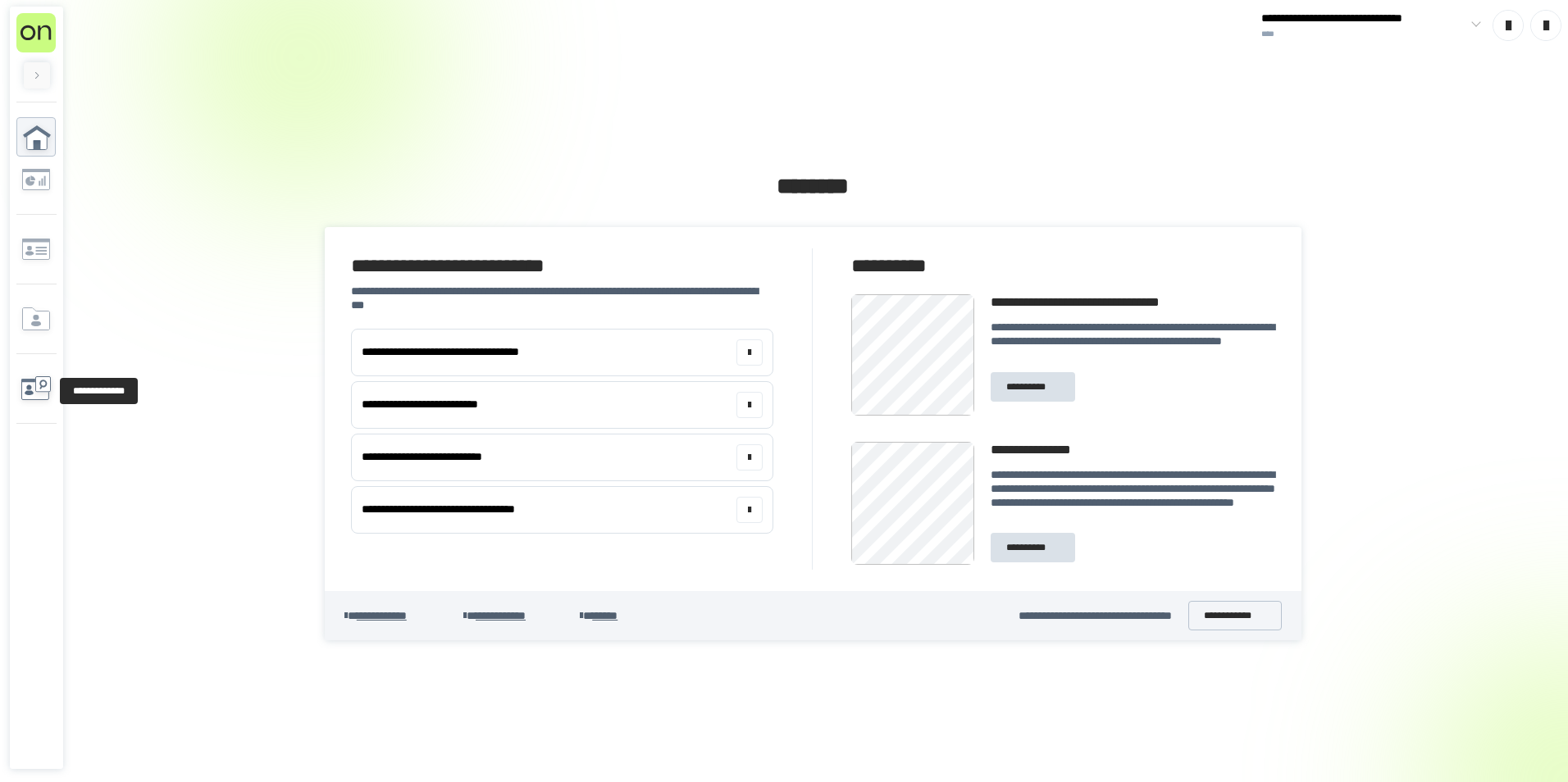 click 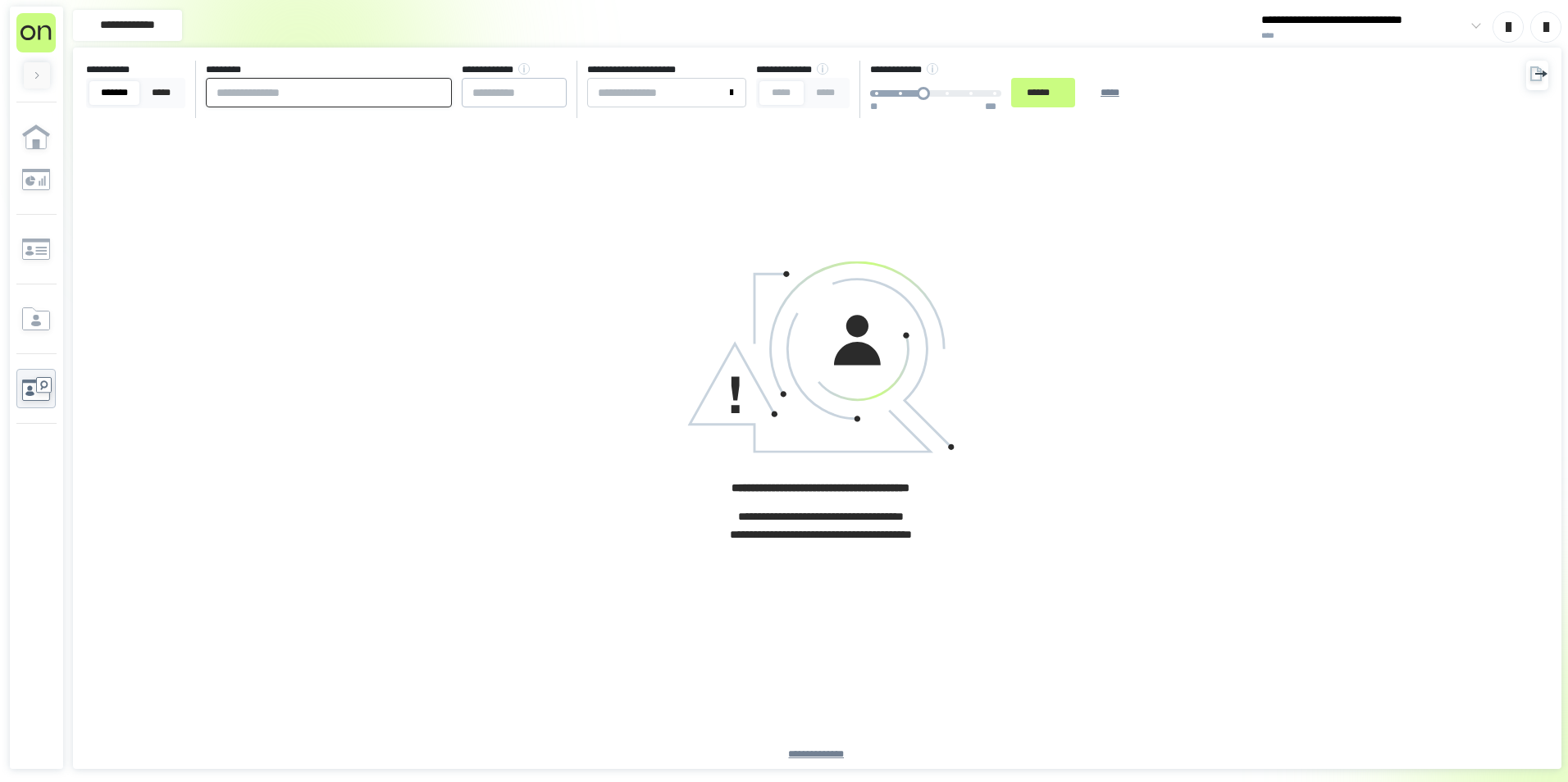 click at bounding box center (329, 93) 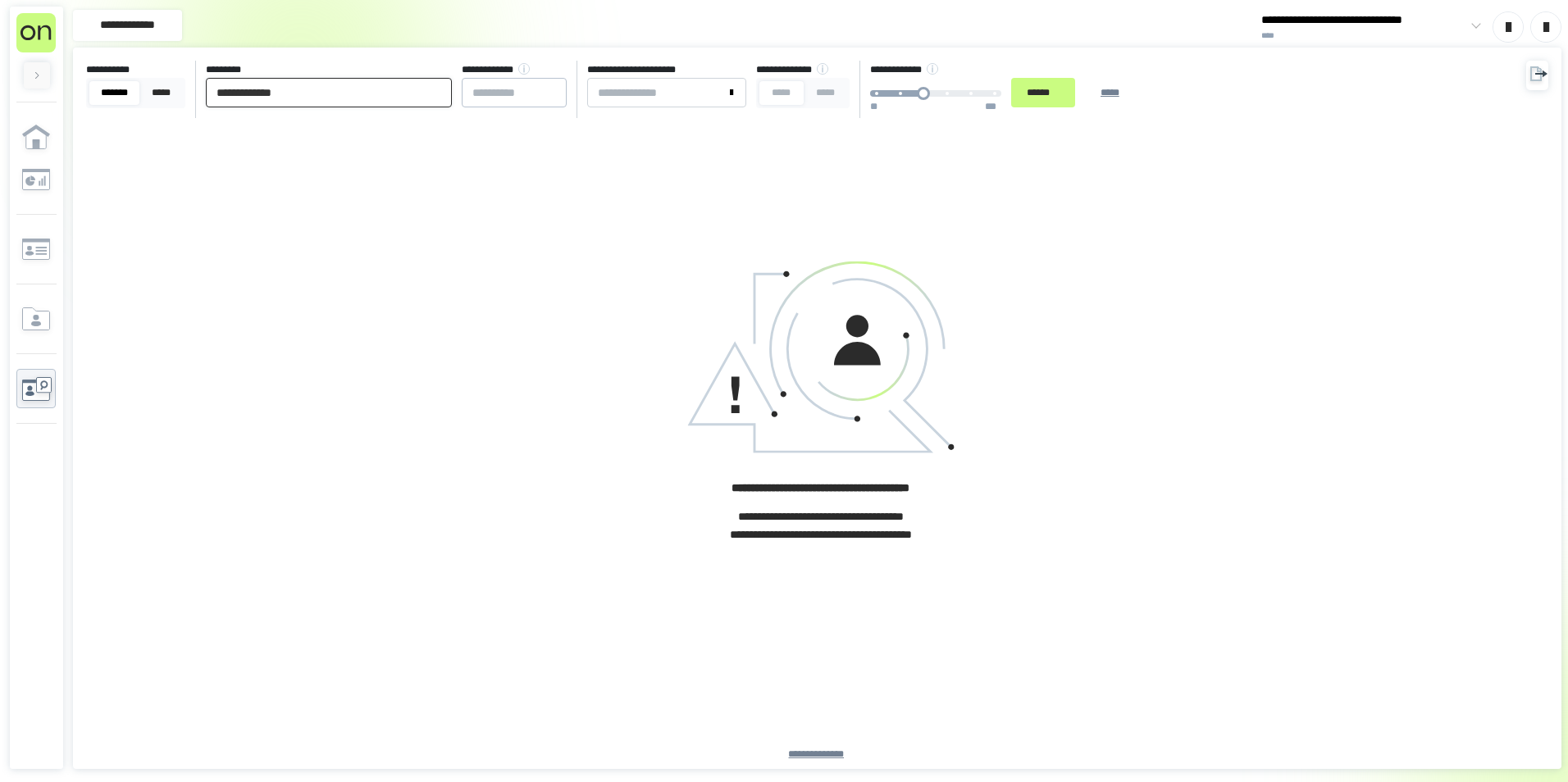 type on "**********" 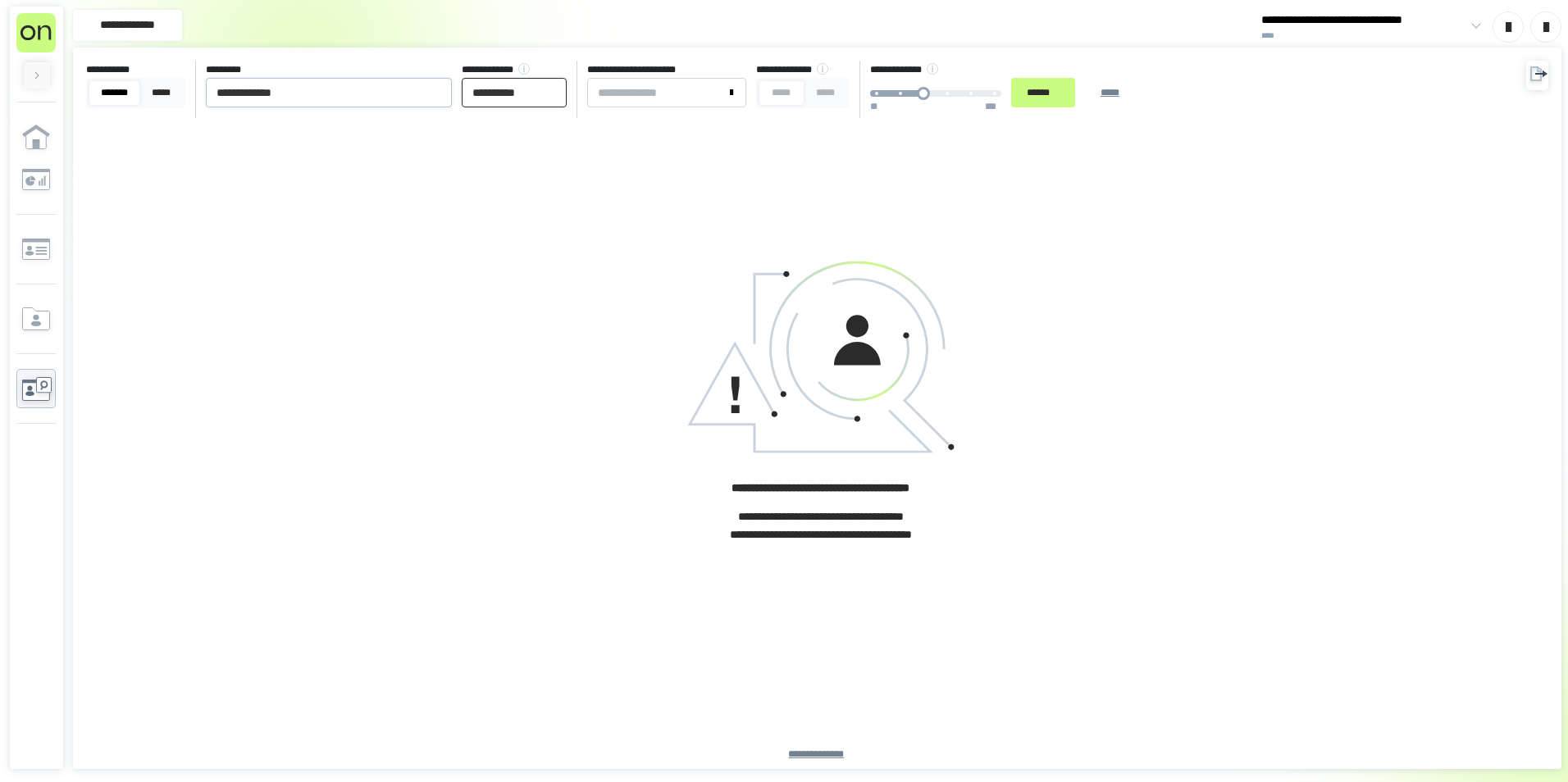 type on "**********" 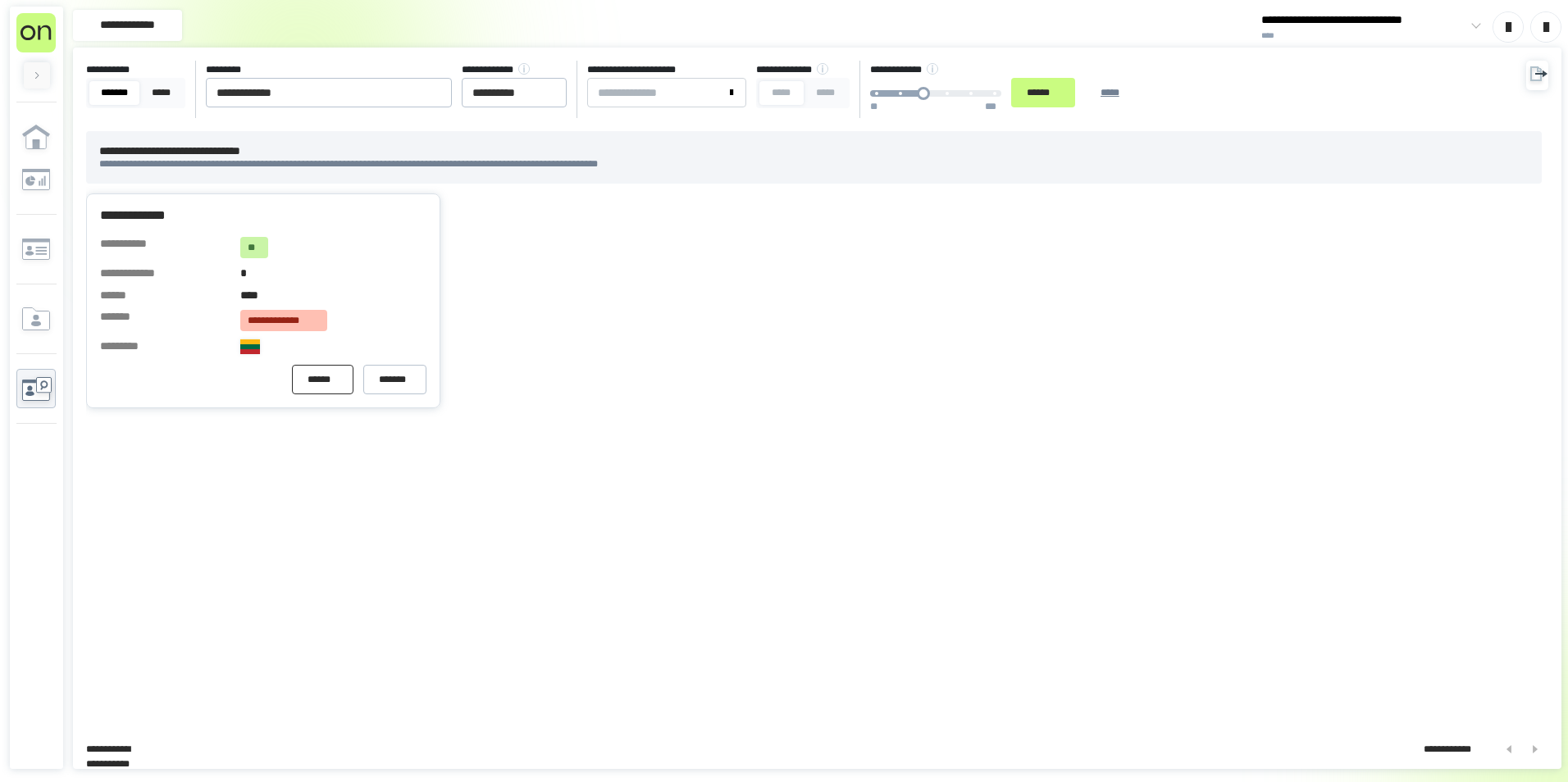 click on "******" at bounding box center [322, 380] 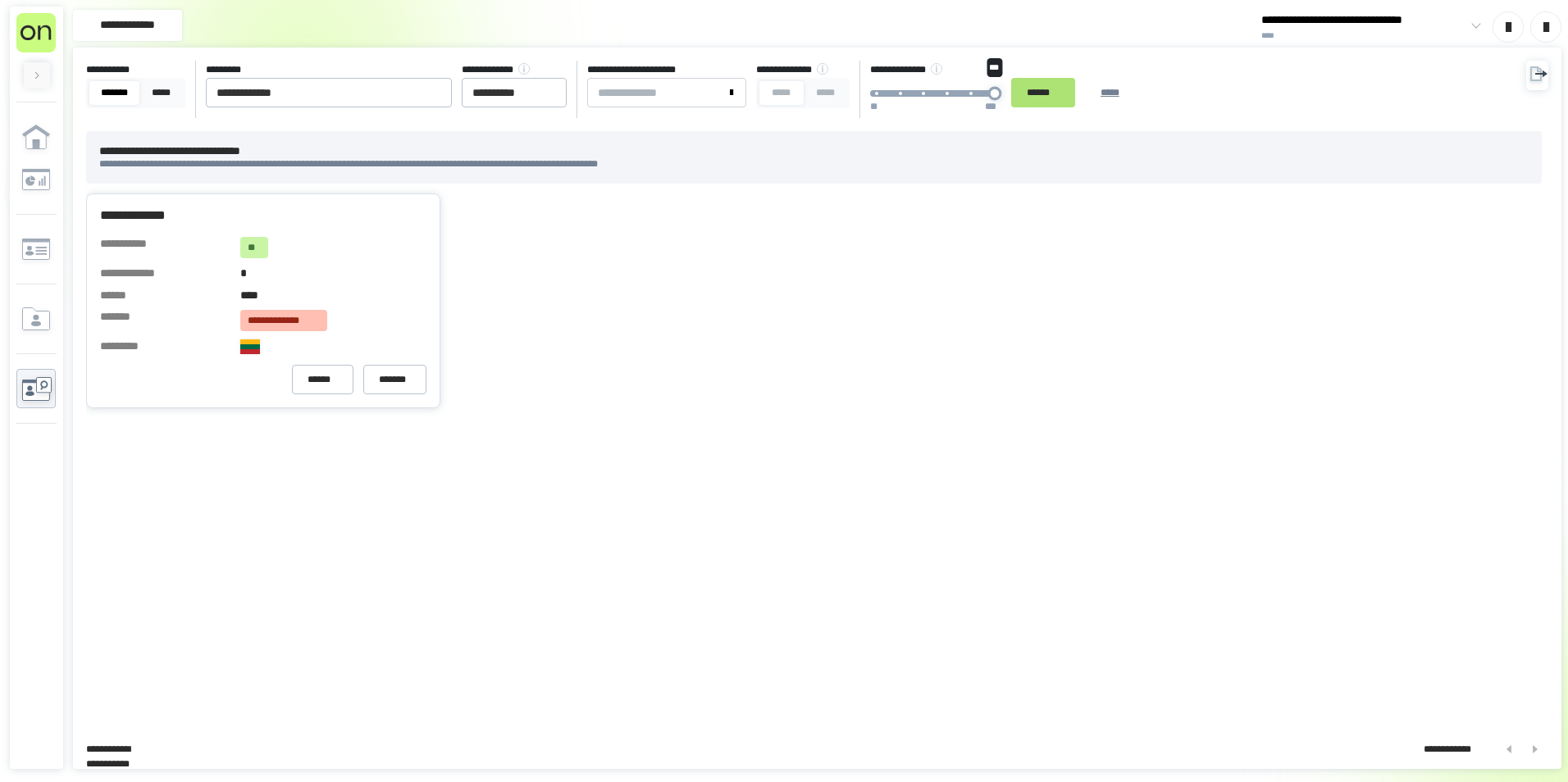 drag, startPoint x: 1020, startPoint y: 92, endPoint x: 1097, endPoint y: 82, distance: 77.64664 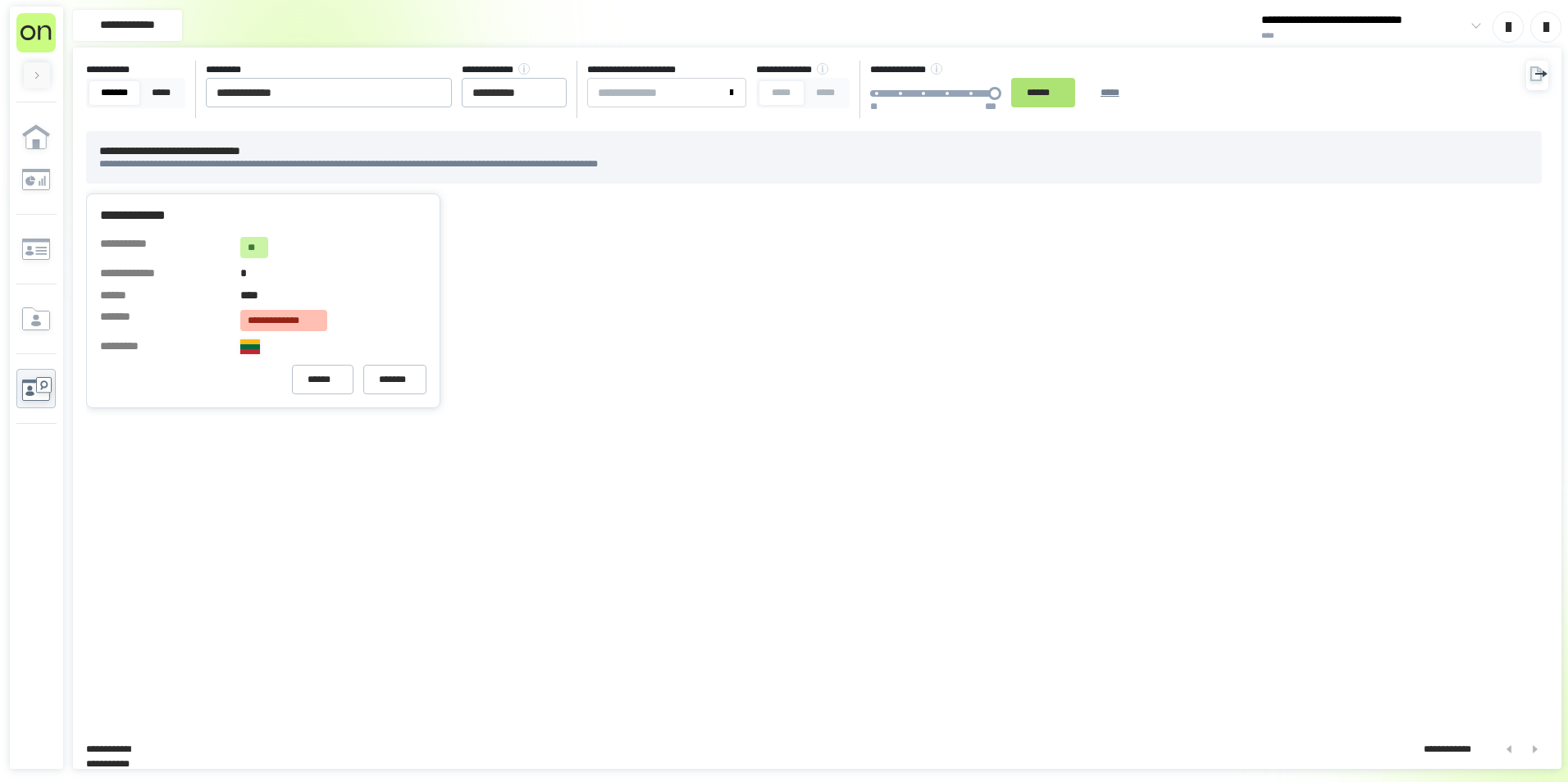 click on "******" at bounding box center [1043, 93] 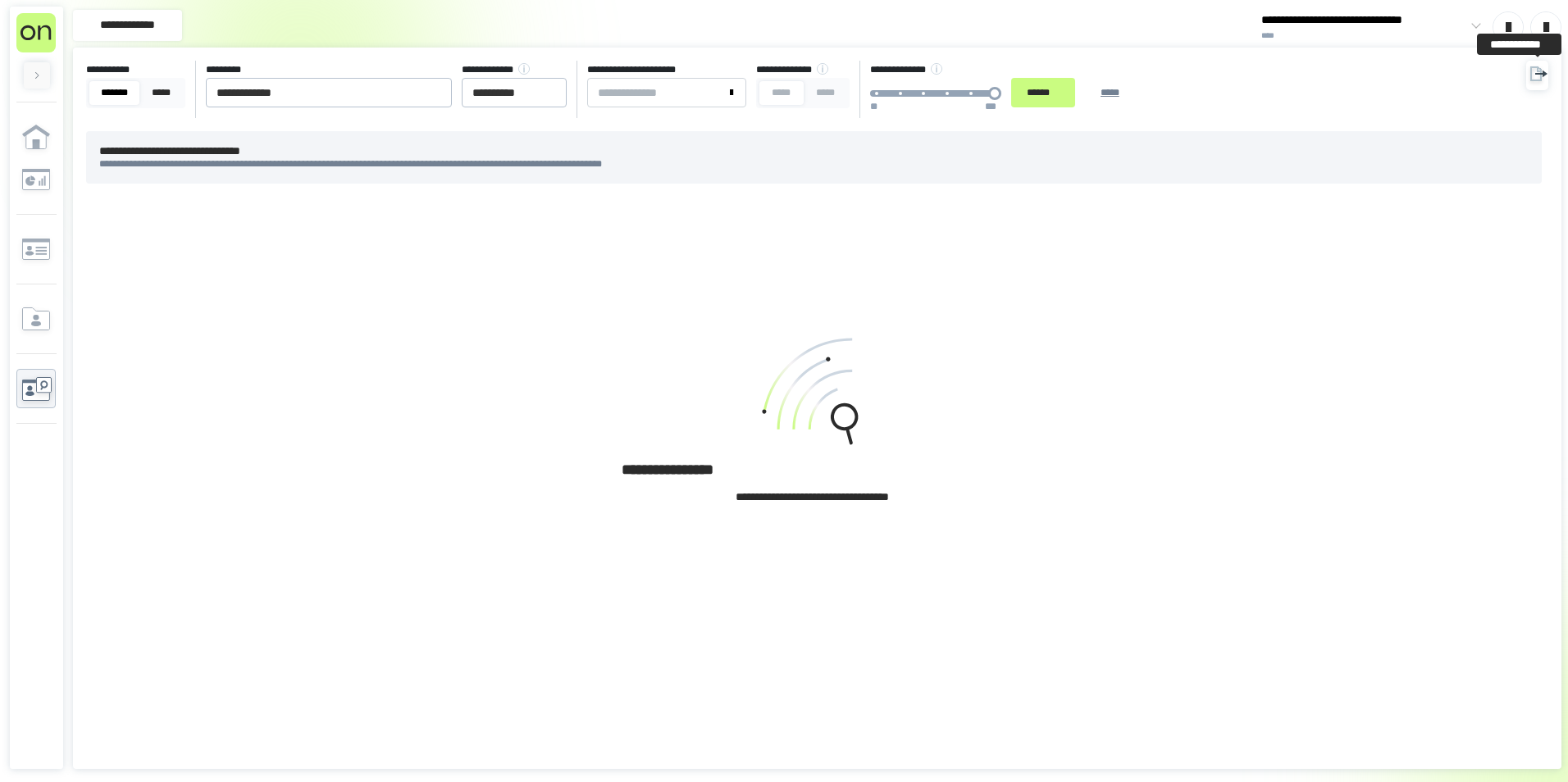 click 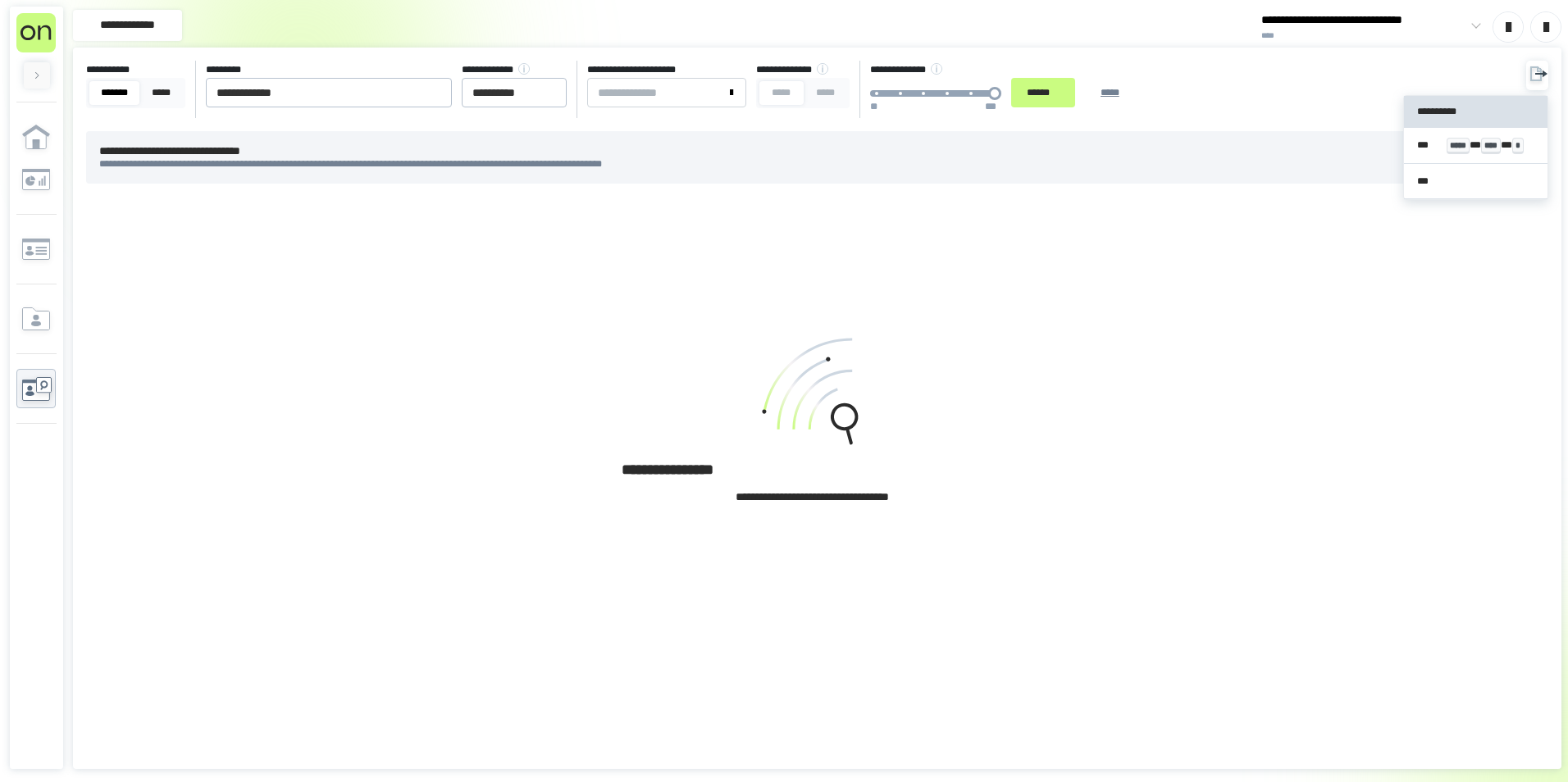 click on "**********" at bounding box center [1475, 111] 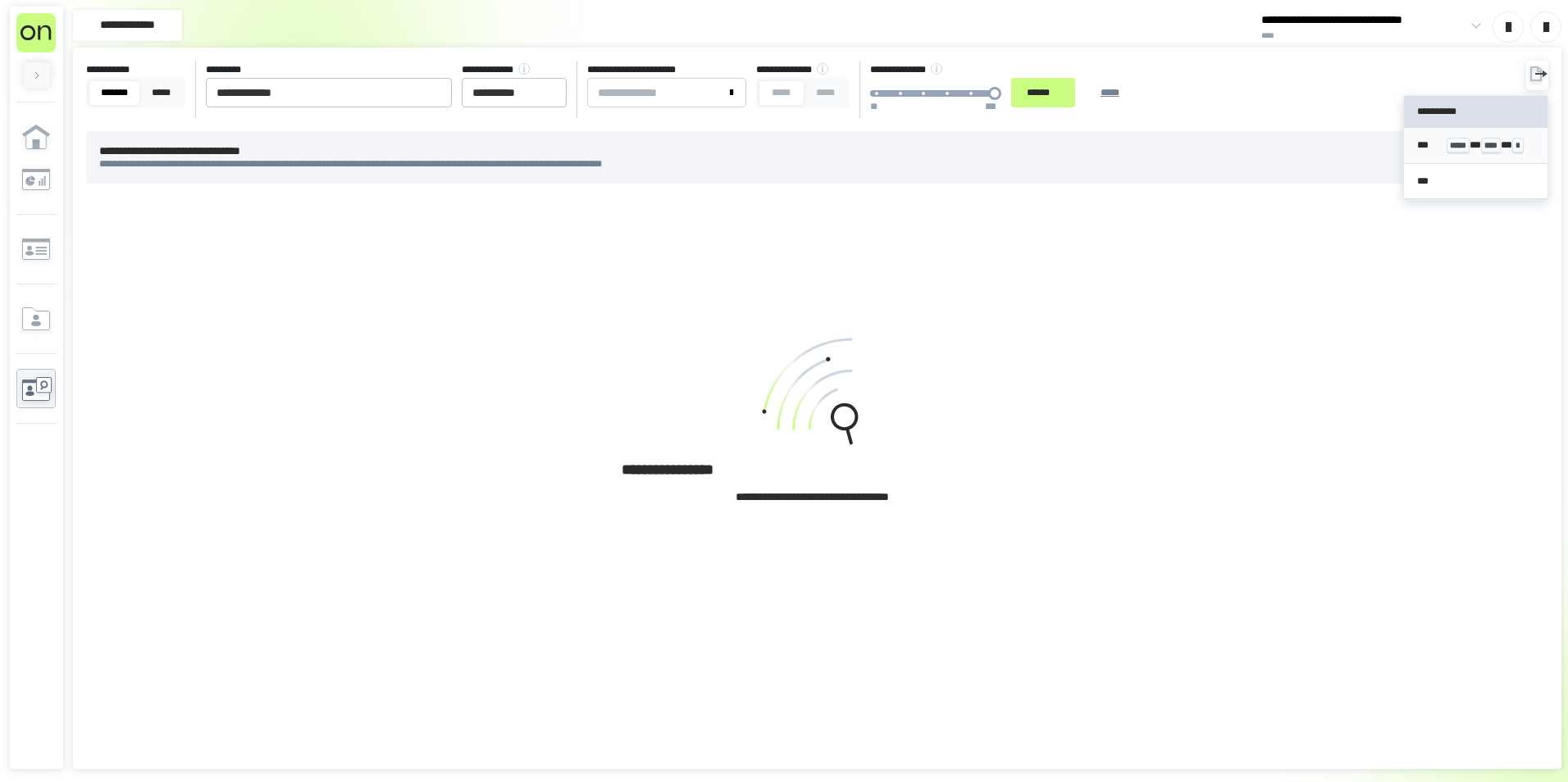 click on "****" at bounding box center [1491, 146] 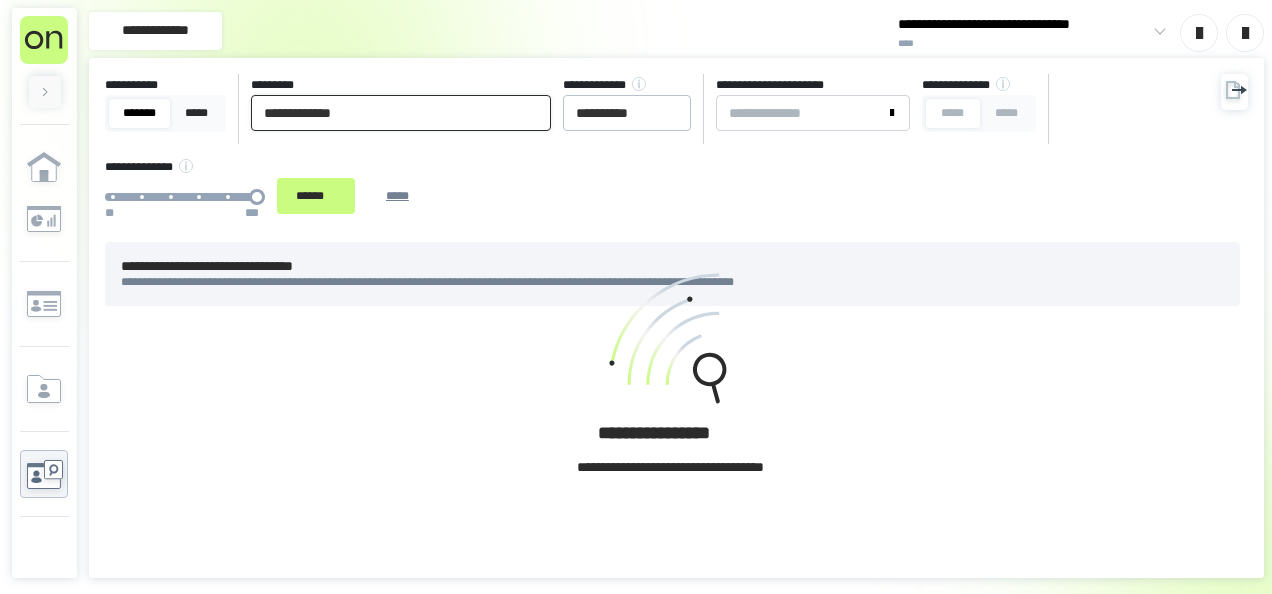 drag, startPoint x: 376, startPoint y: 115, endPoint x: 66, endPoint y: 83, distance: 311.64725 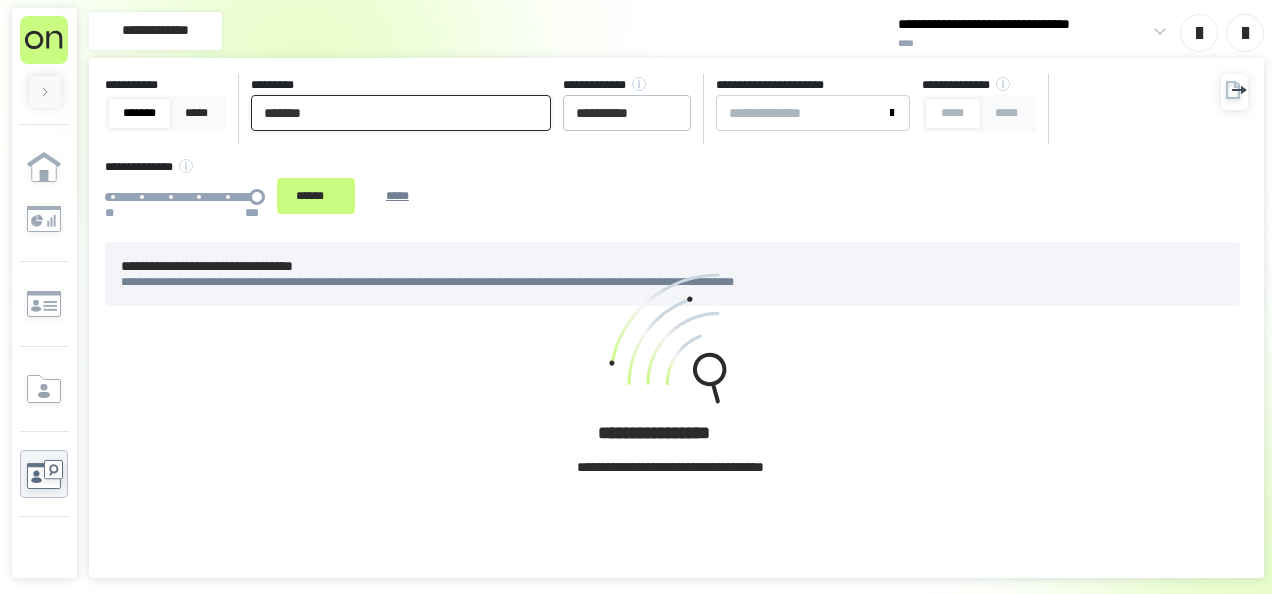 click on "*******" at bounding box center (401, 113) 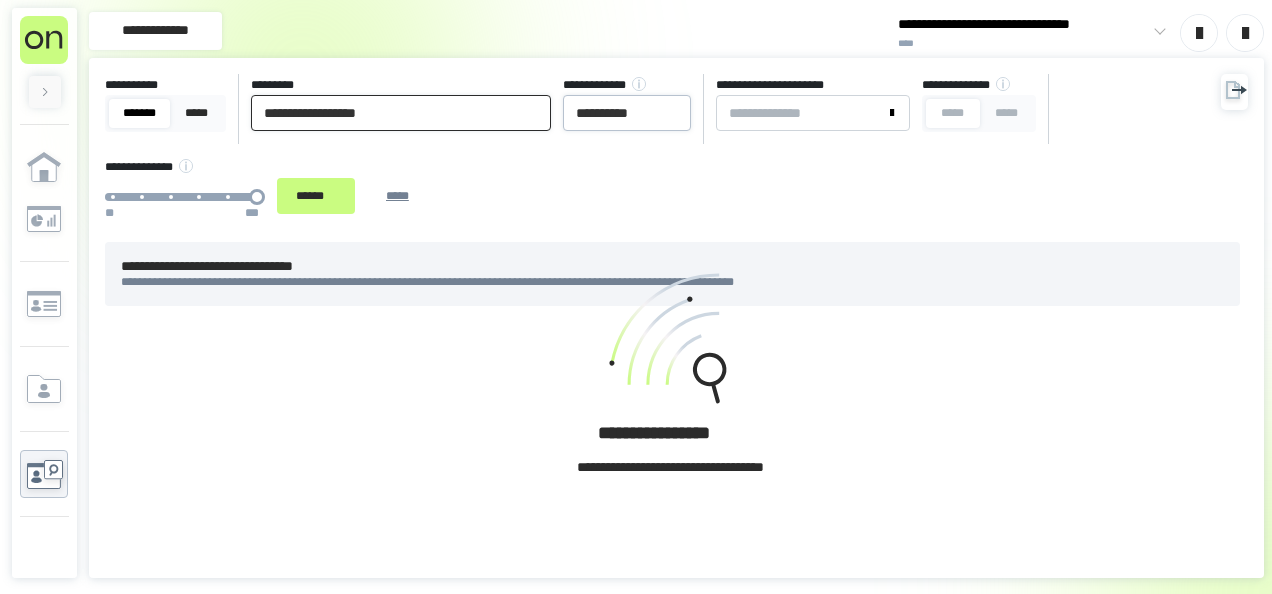 type on "**********" 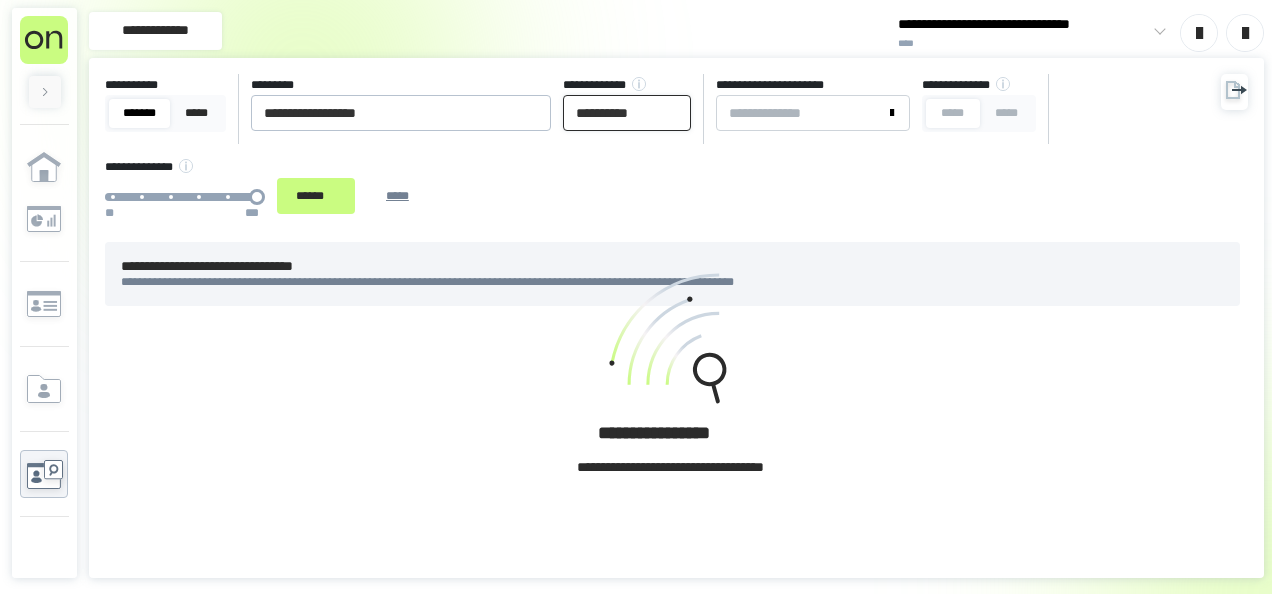 click on "**********" at bounding box center (627, 113) 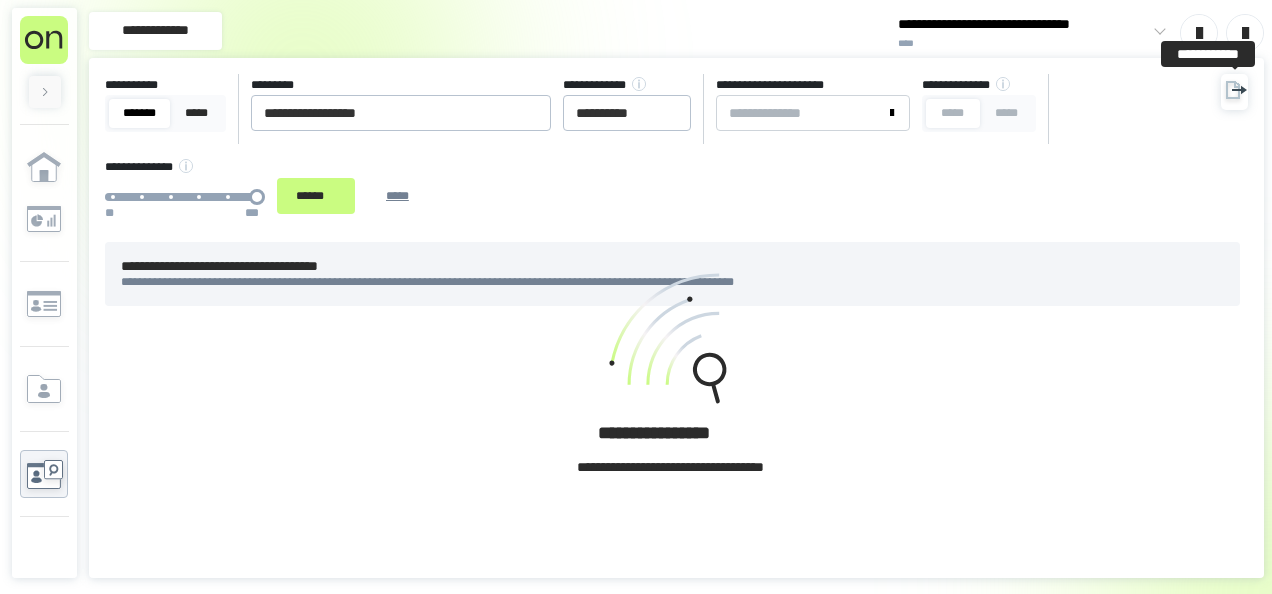 click at bounding box center (1234, 92) 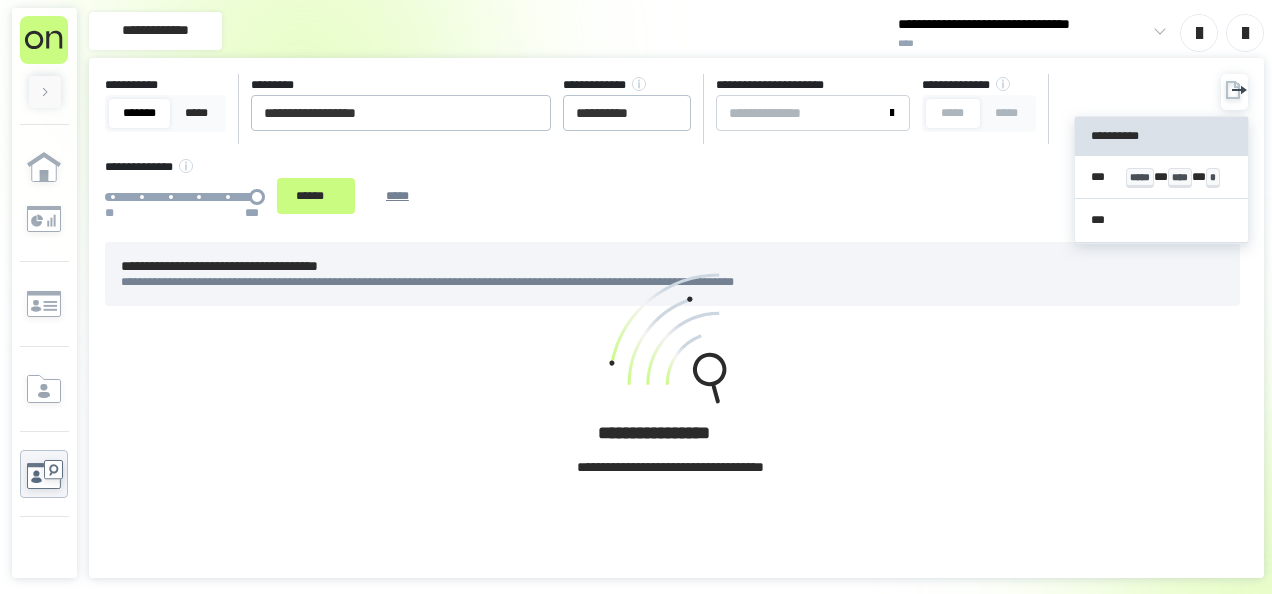 click on "**********" at bounding box center (1161, 136) 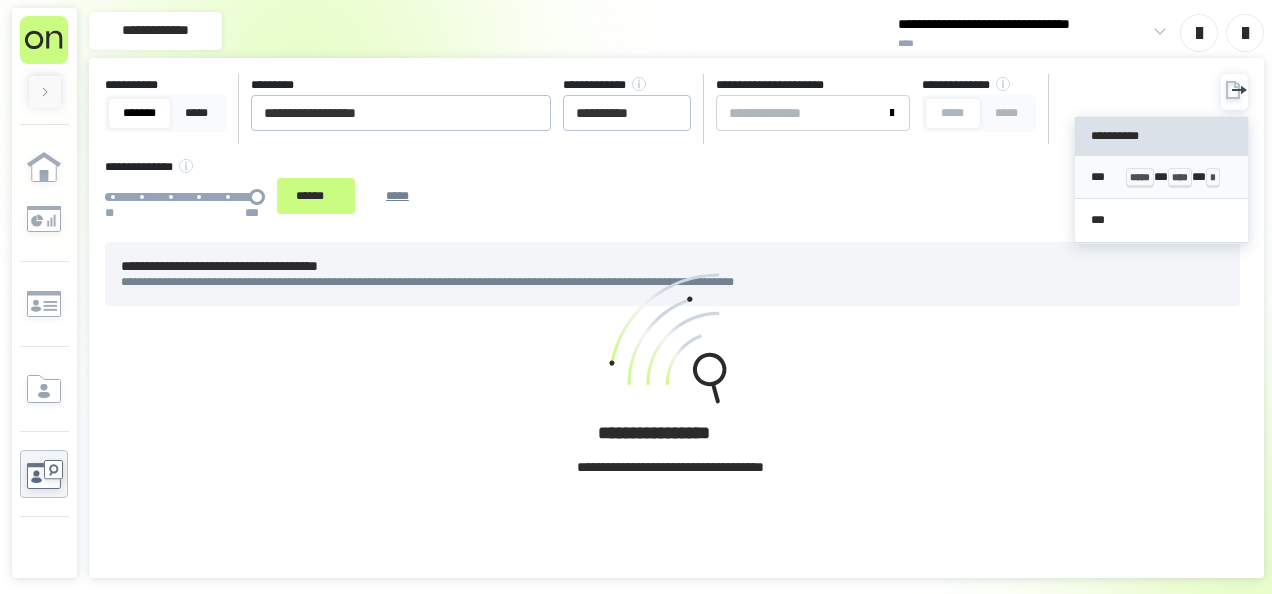 click on "*** ***** * **** *   *" at bounding box center [1161, 178] 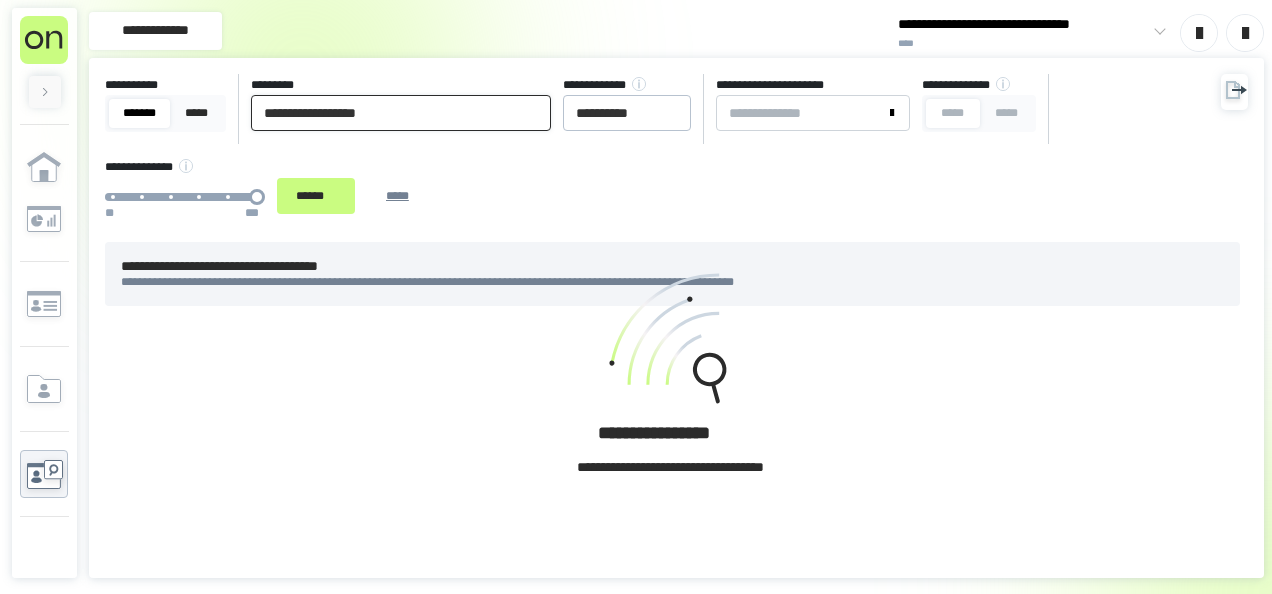 click on "**********" at bounding box center [401, 113] 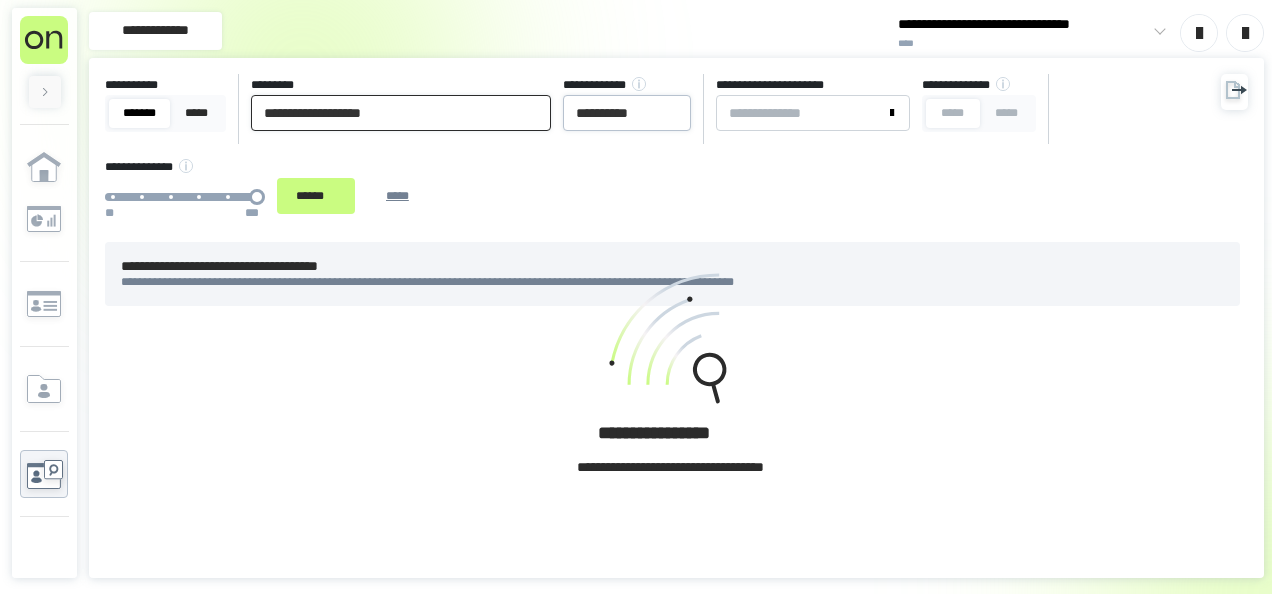 type on "**********" 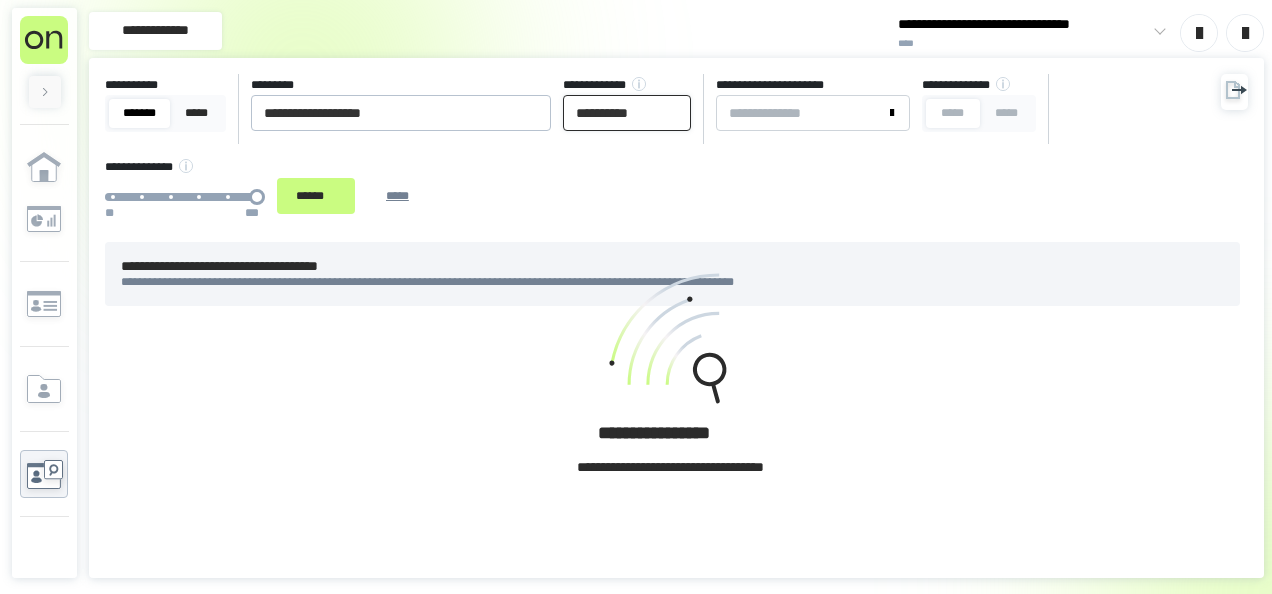 drag, startPoint x: 670, startPoint y: 114, endPoint x: -62, endPoint y: 264, distance: 747.2108 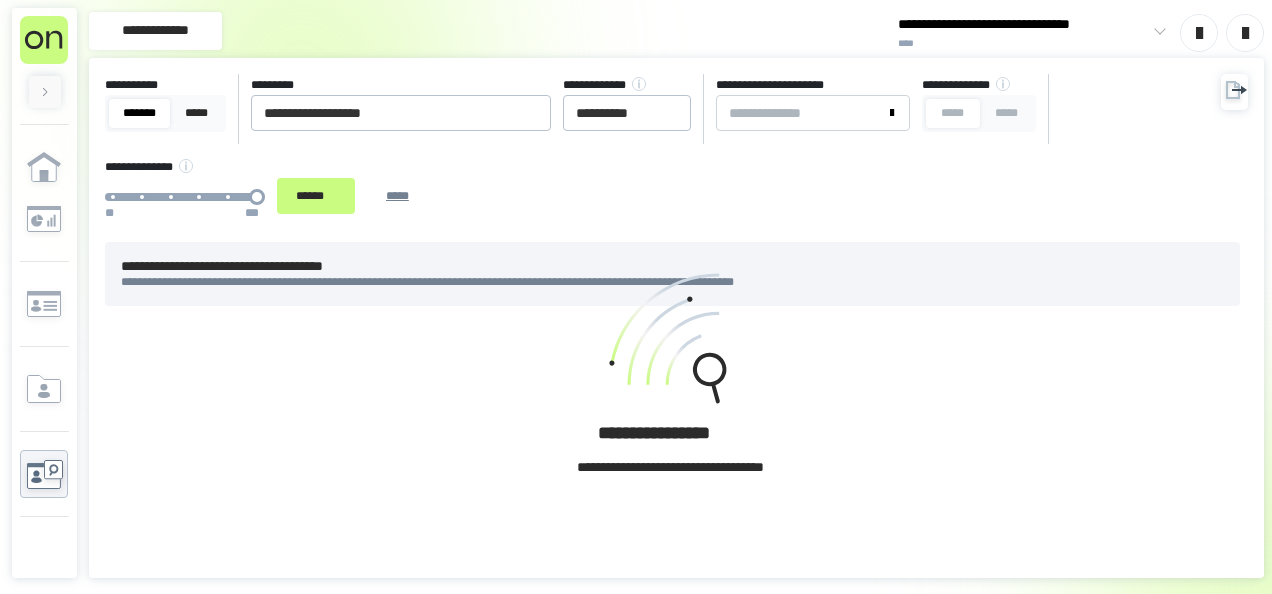 click on "**********" at bounding box center (676, 150) 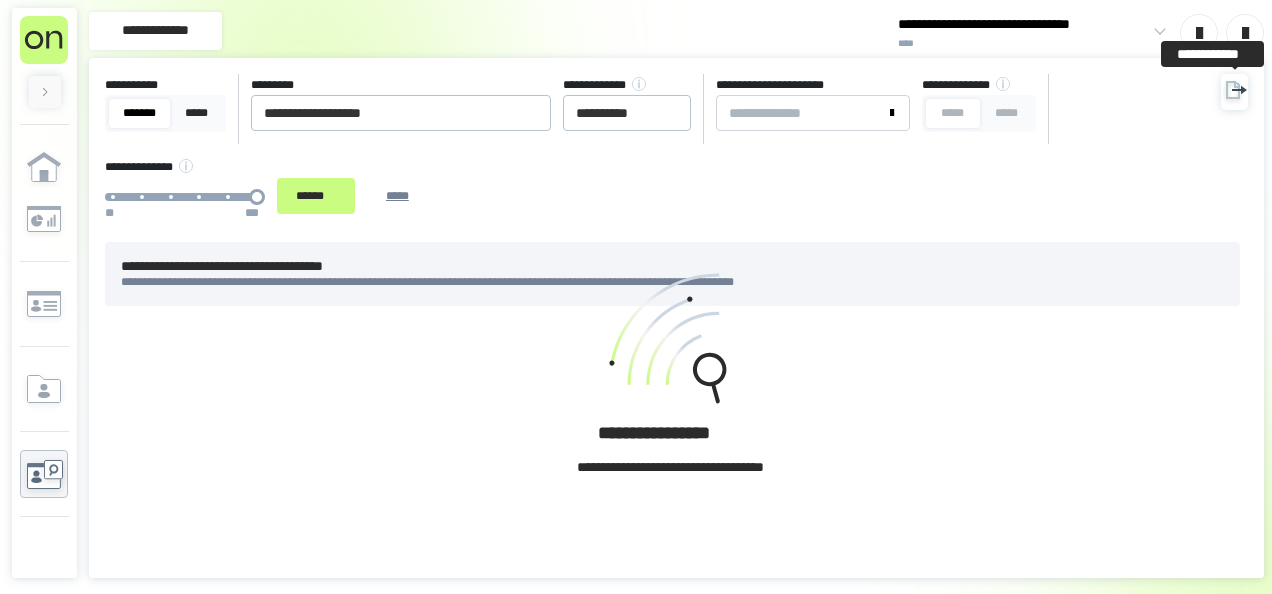 click 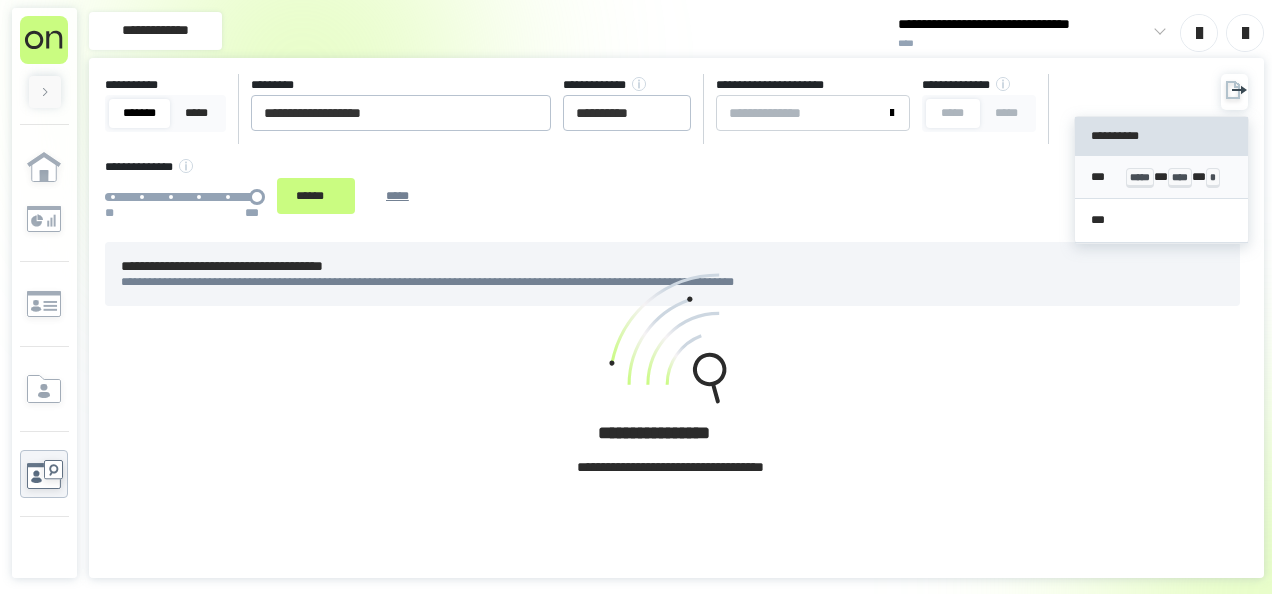 click on "*****" at bounding box center (1140, 178) 